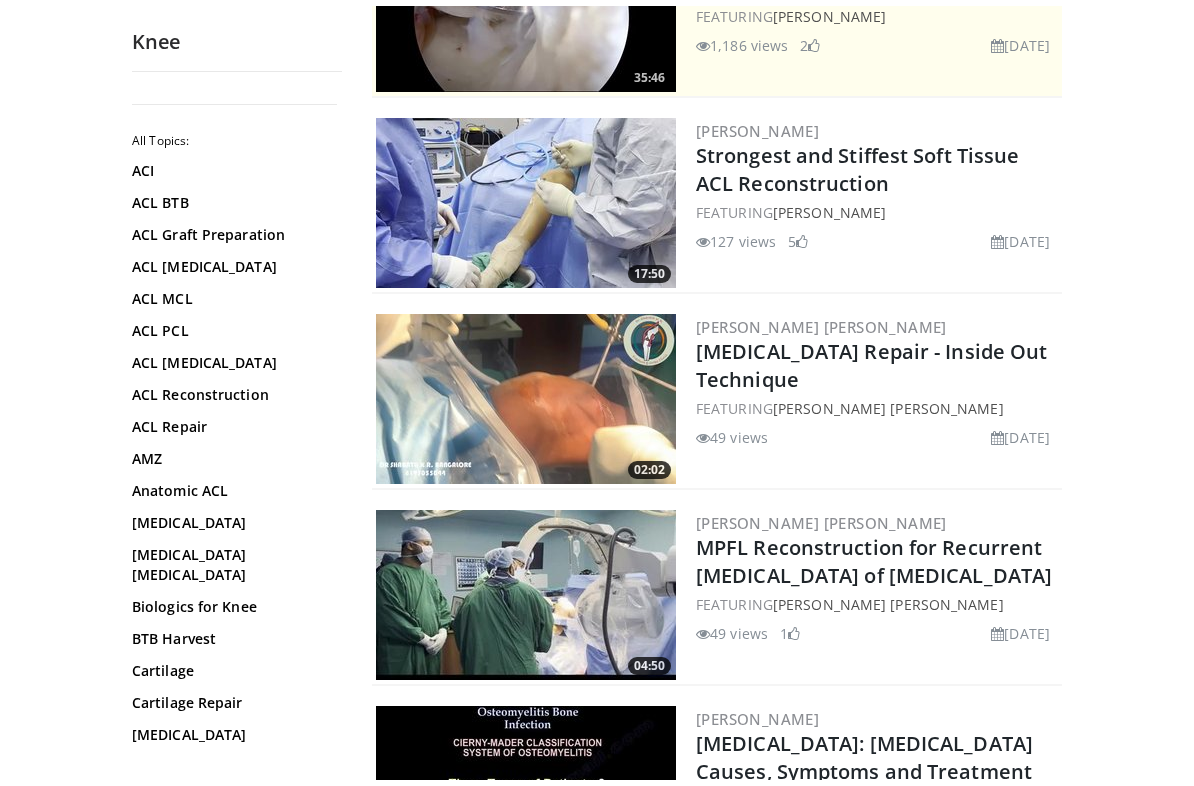 scroll, scrollTop: 377, scrollLeft: 0, axis: vertical 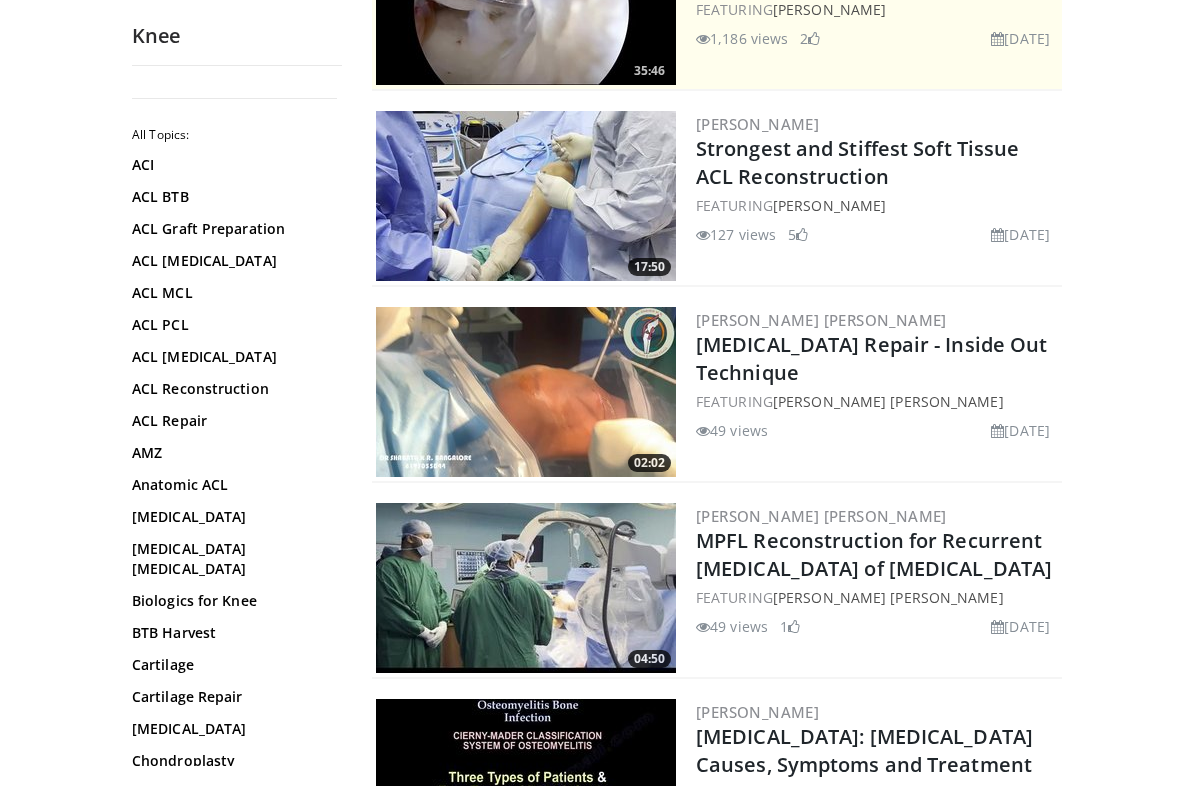 click on "49 views
July 4, 2025" at bounding box center (877, 430) 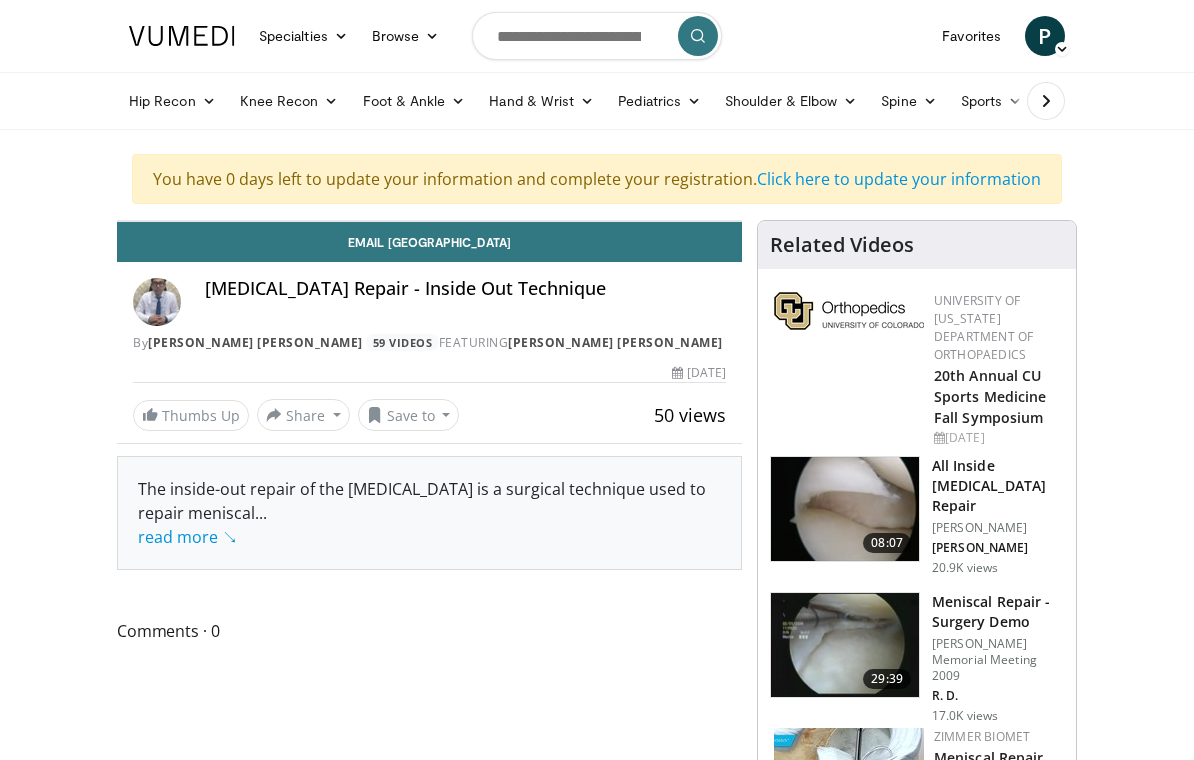 scroll, scrollTop: 0, scrollLeft: 0, axis: both 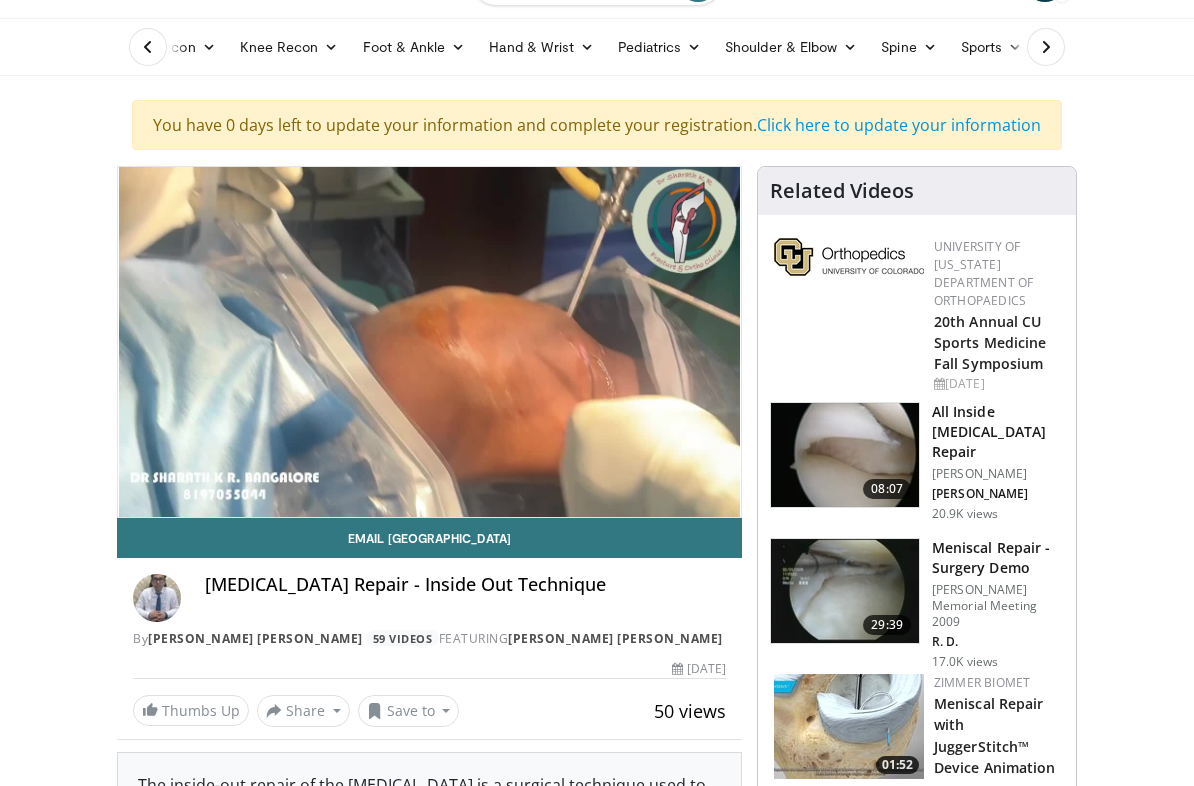 click at bounding box center (845, 591) 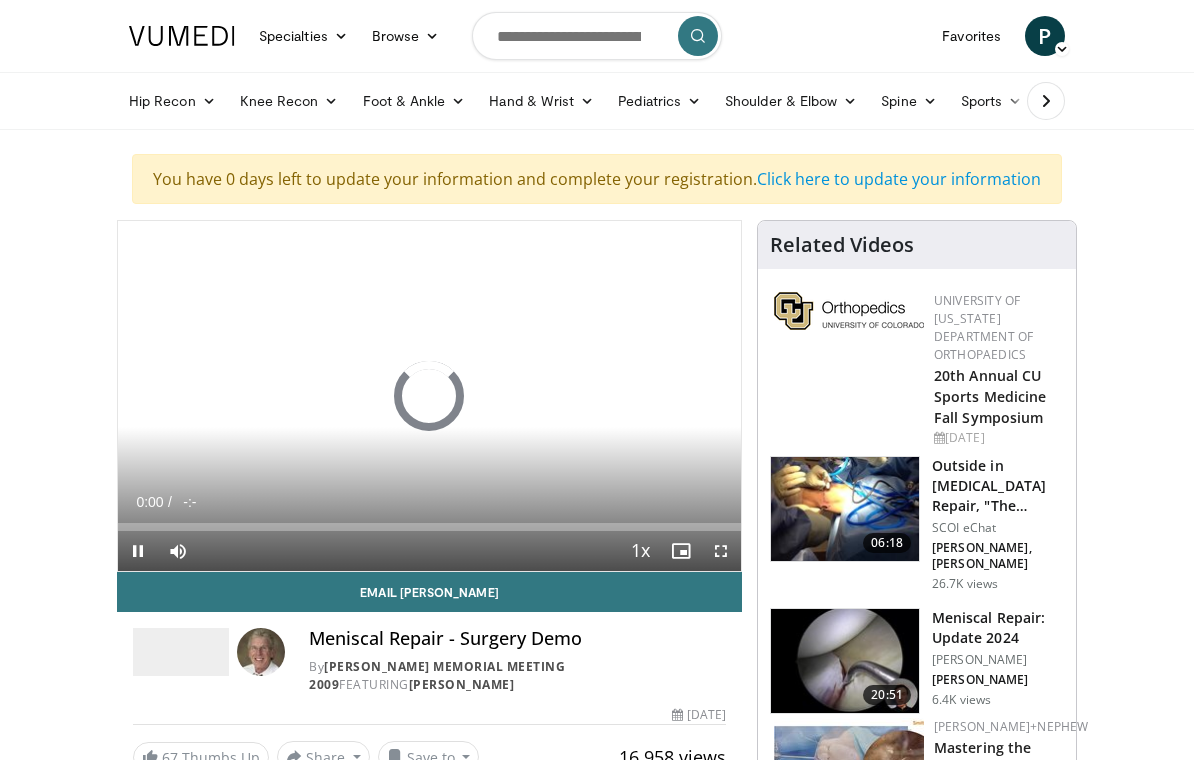 scroll, scrollTop: 0, scrollLeft: 0, axis: both 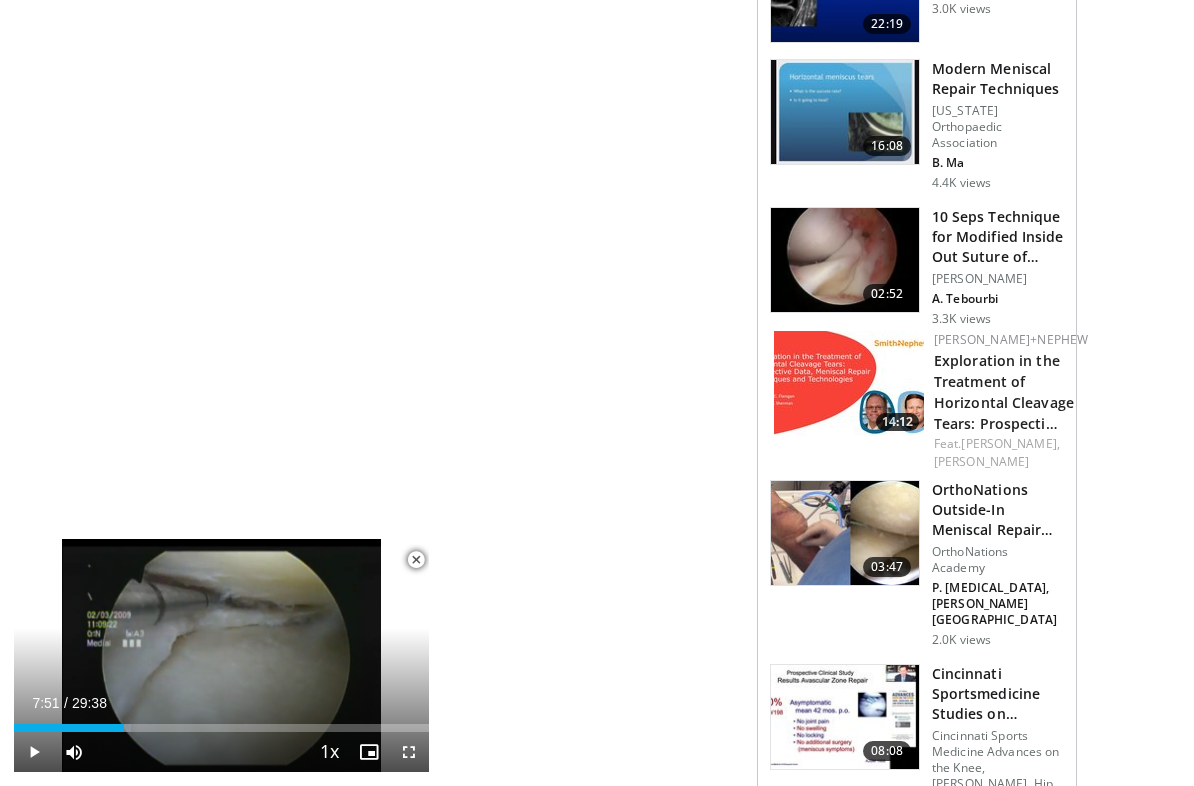 click at bounding box center (845, 260) 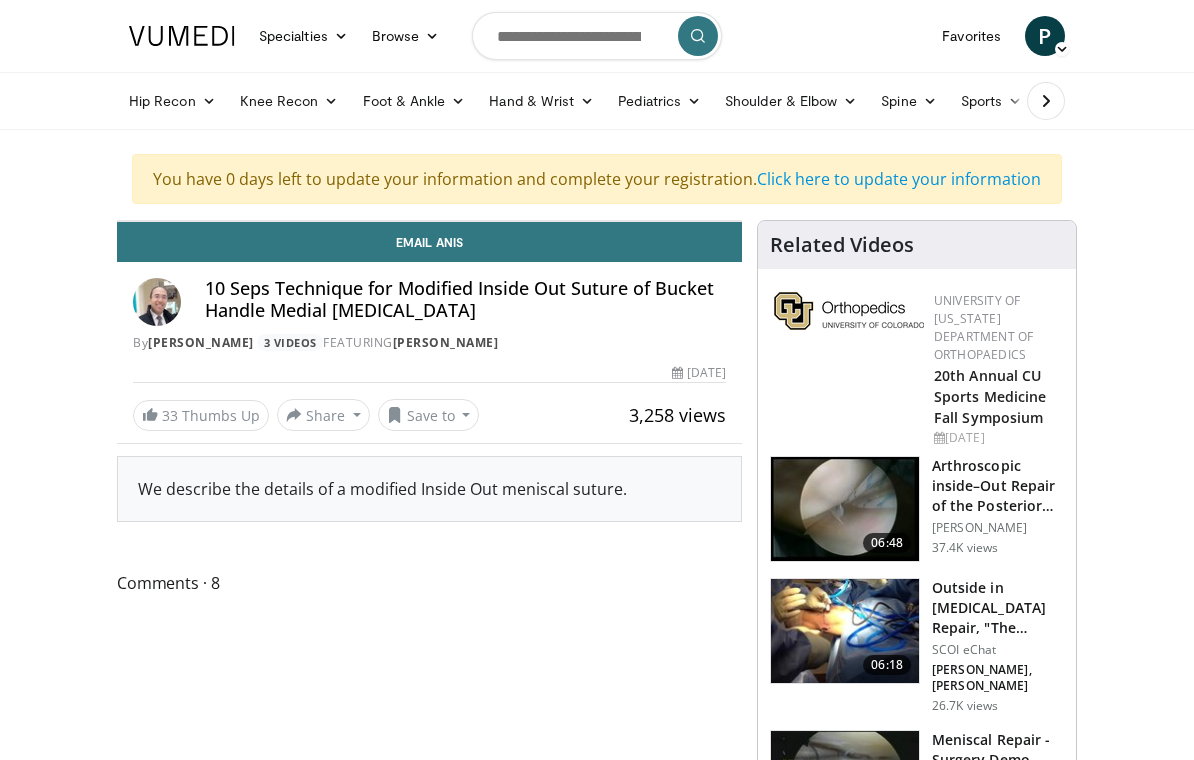 scroll, scrollTop: 0, scrollLeft: 0, axis: both 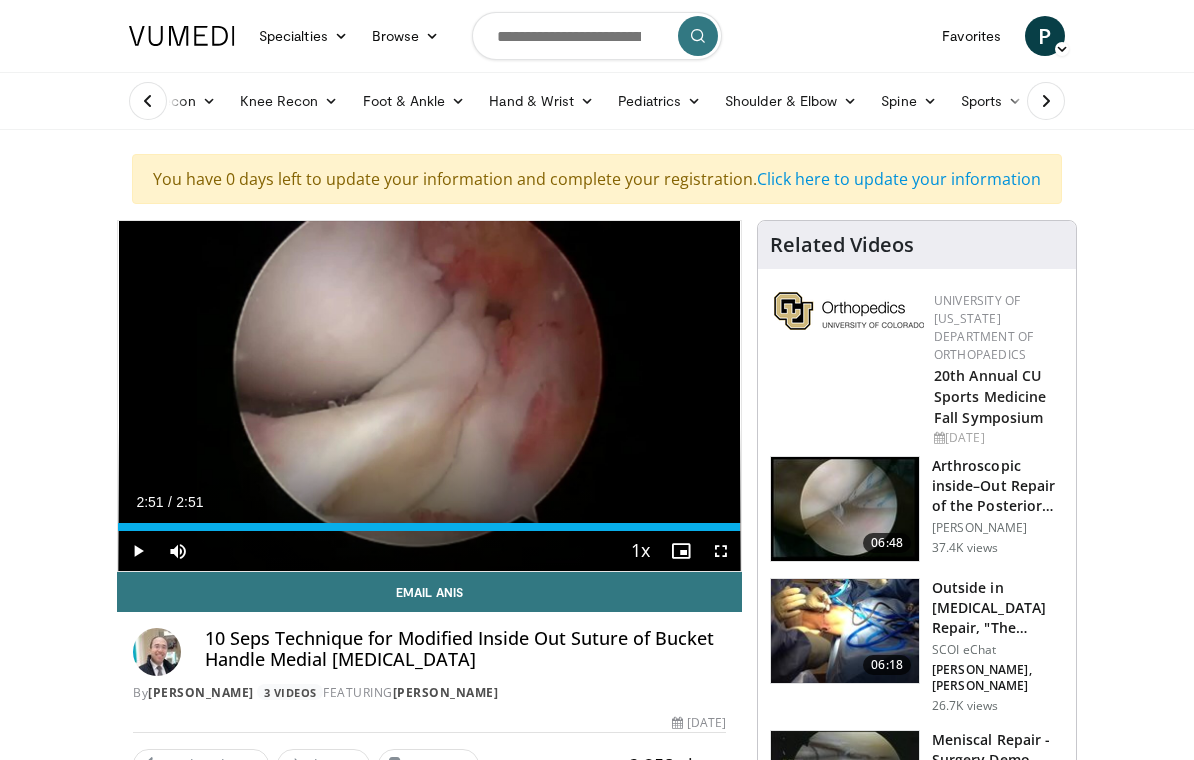 click at bounding box center (597, 36) 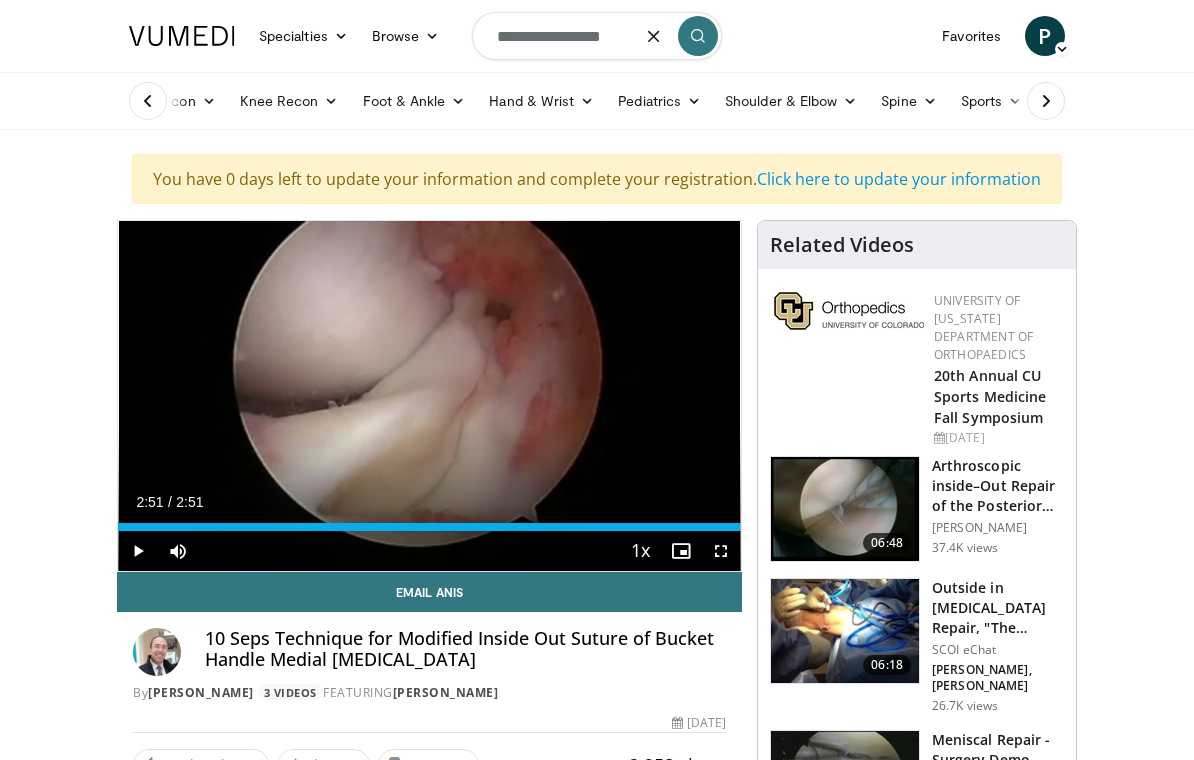 type on "**********" 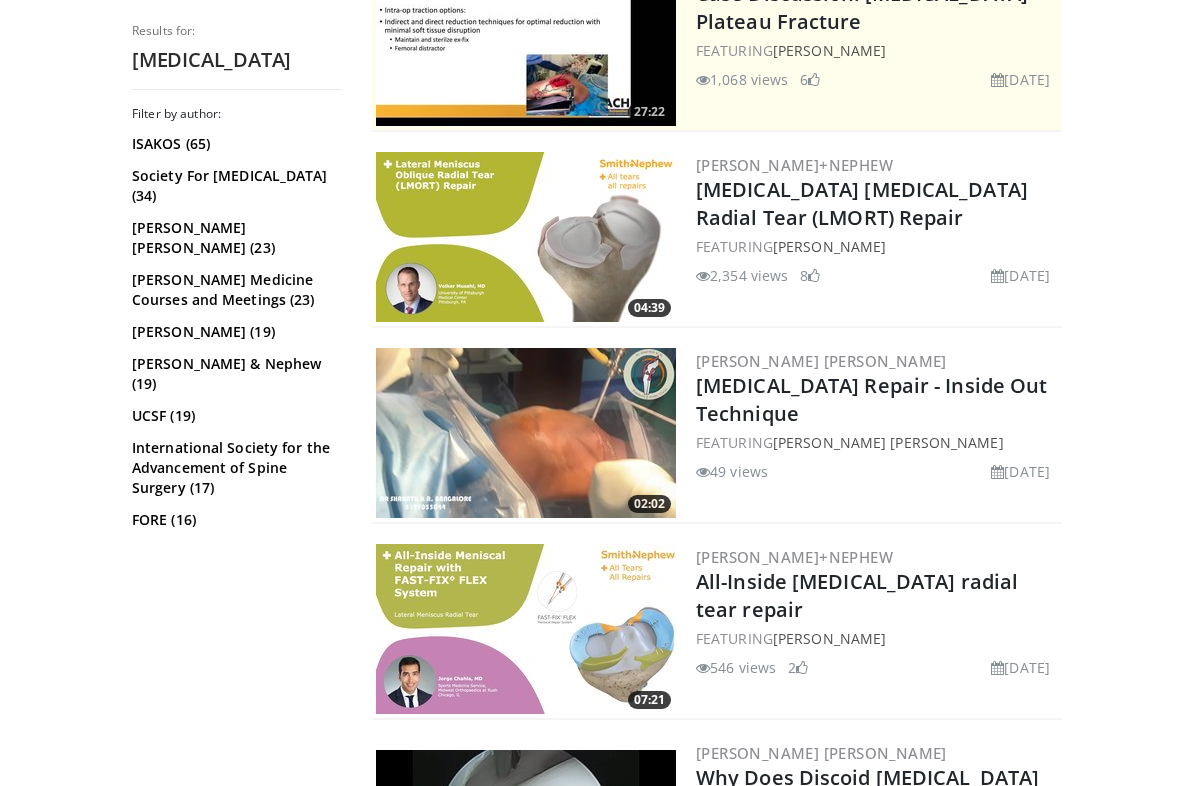 scroll, scrollTop: 533, scrollLeft: 0, axis: vertical 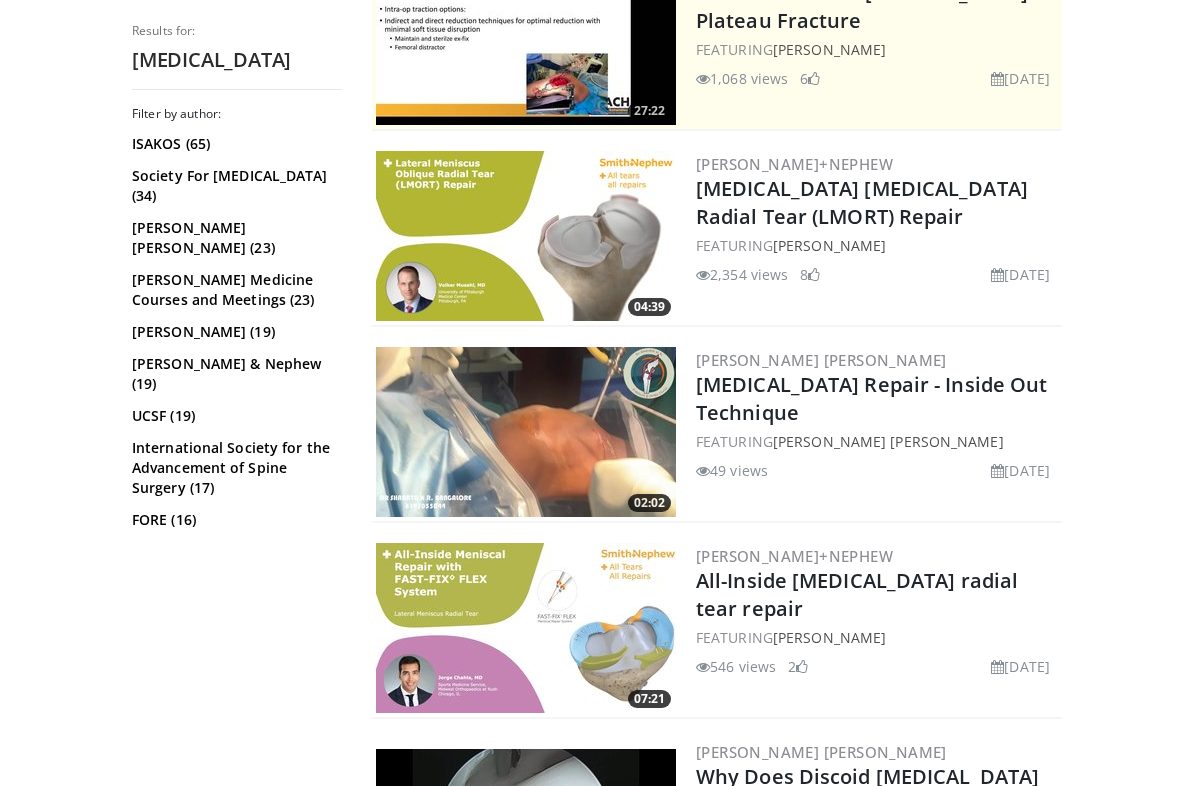click on "[MEDICAL_DATA] [MEDICAL_DATA] Radial Tear (LMORT) Repair" at bounding box center (877, 203) 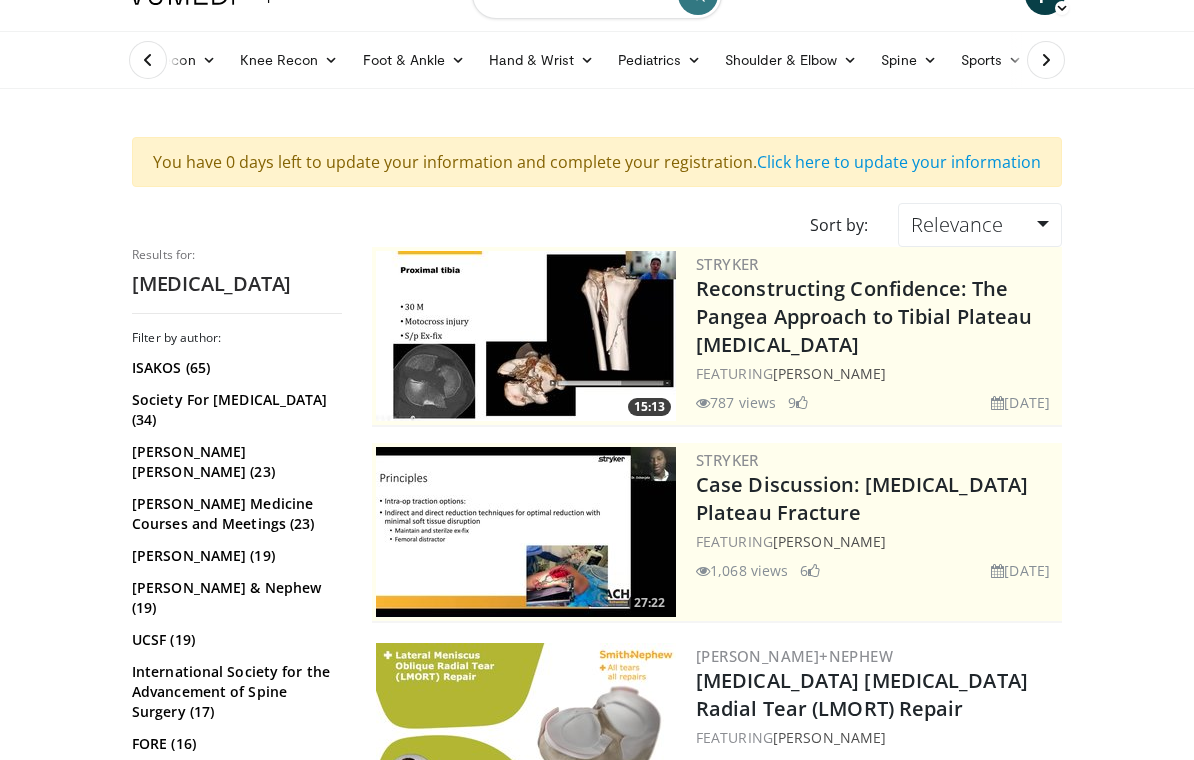 scroll, scrollTop: 0, scrollLeft: 0, axis: both 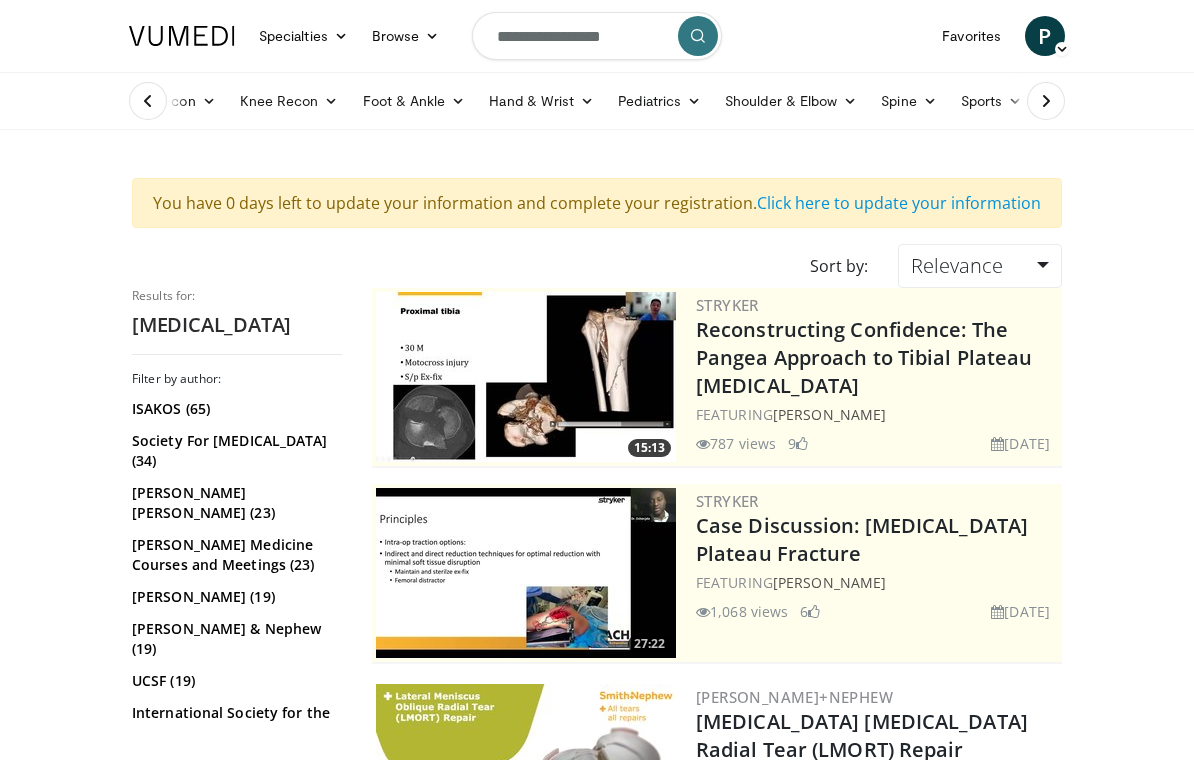 click on "**********" at bounding box center (597, 36) 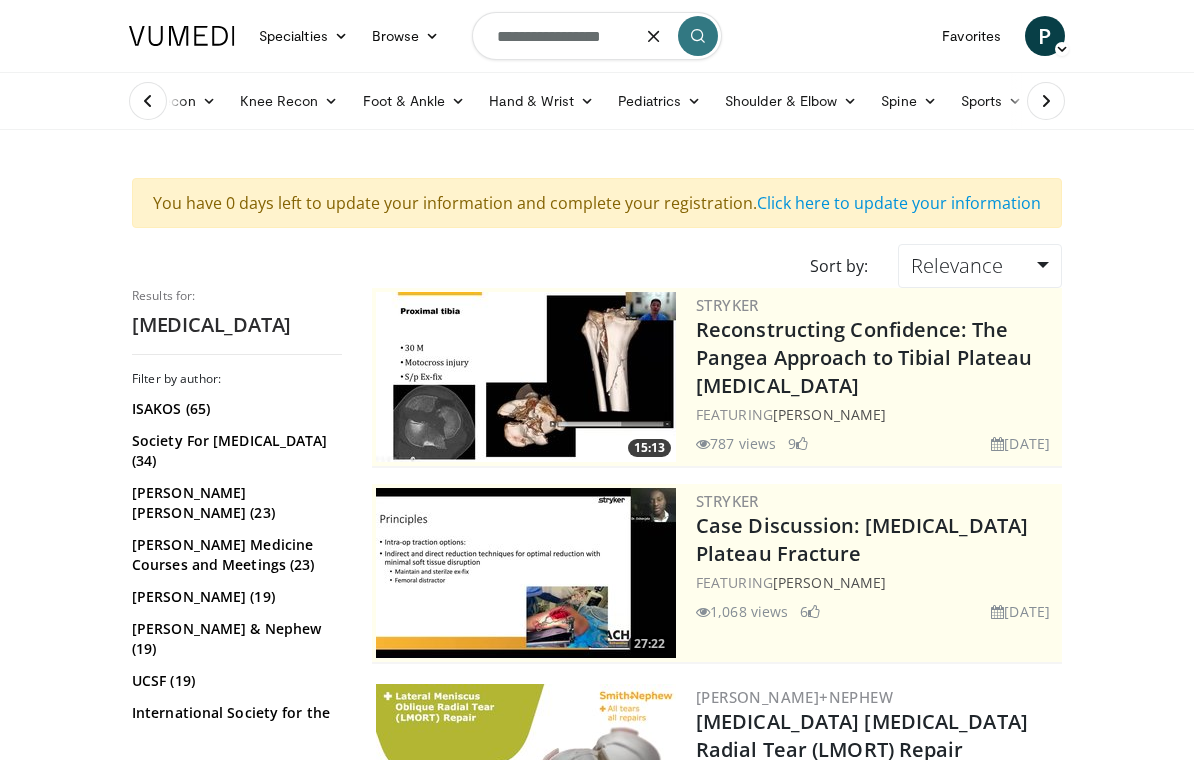 click on "**********" at bounding box center [597, 36] 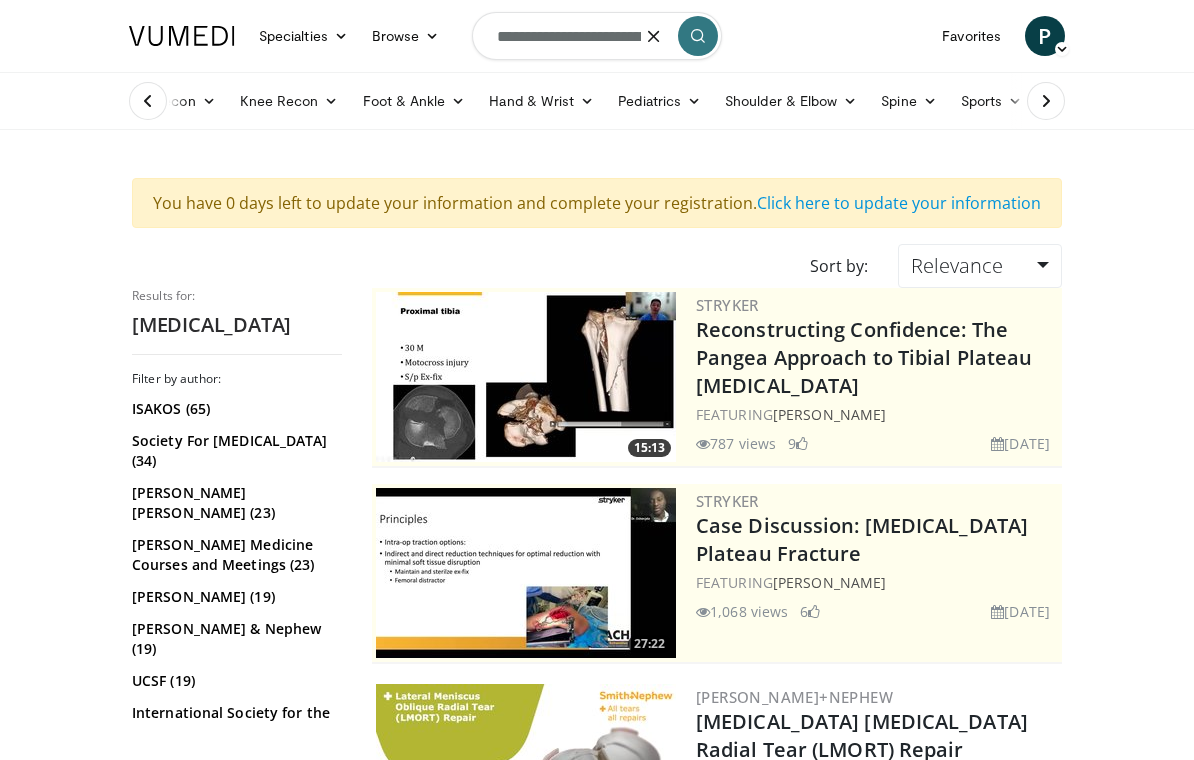 type on "**********" 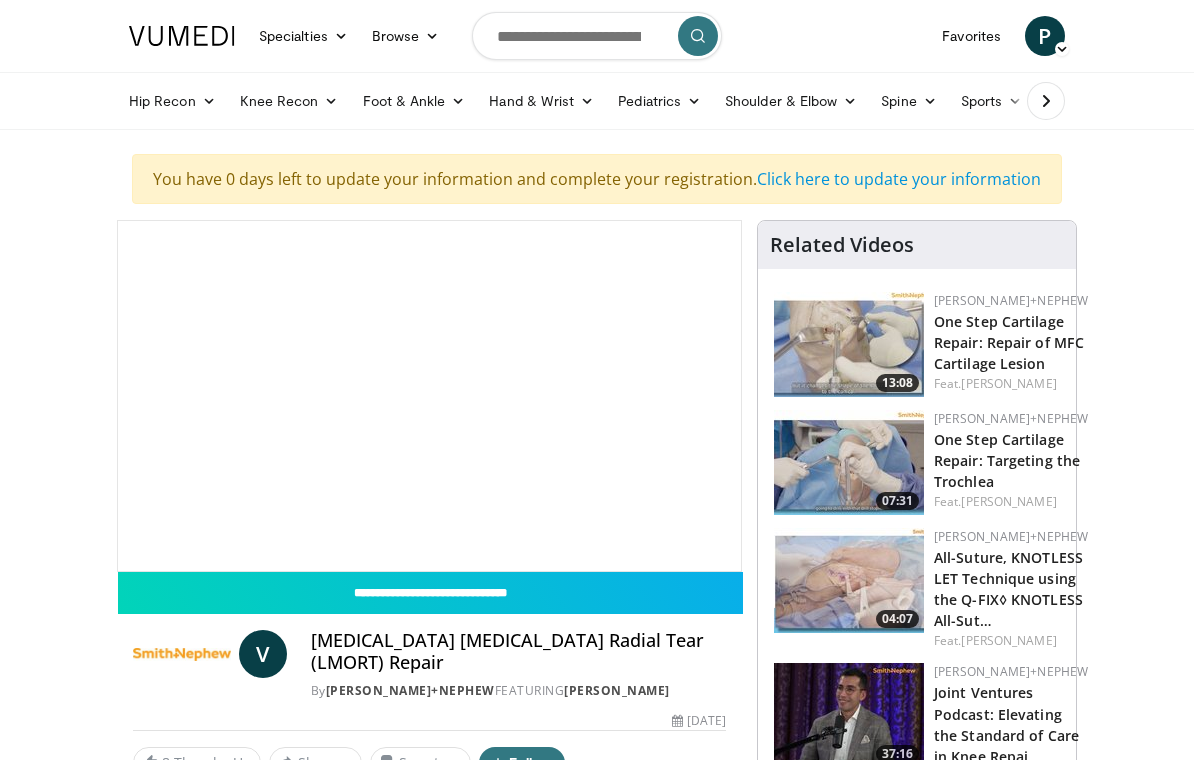 scroll, scrollTop: 0, scrollLeft: 0, axis: both 